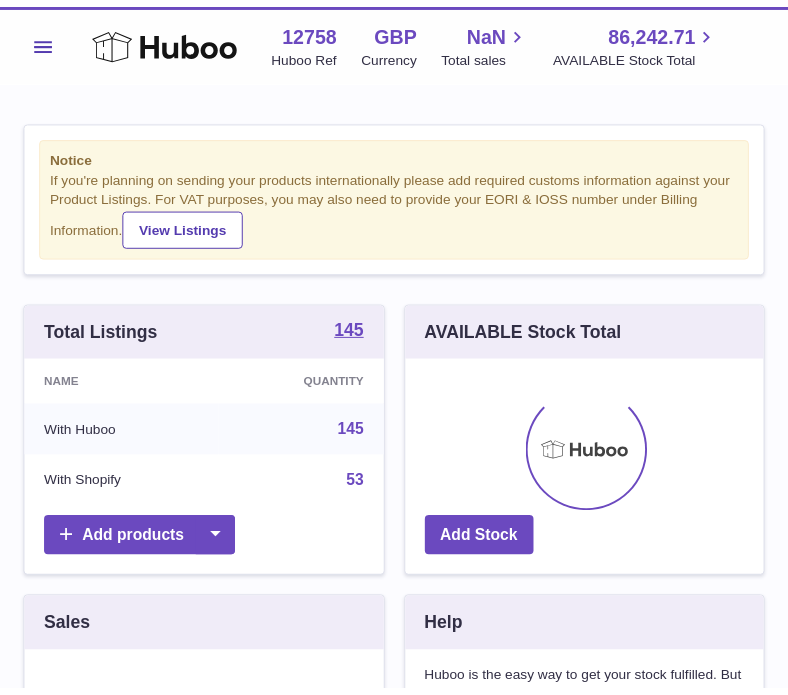 scroll, scrollTop: 0, scrollLeft: 0, axis: both 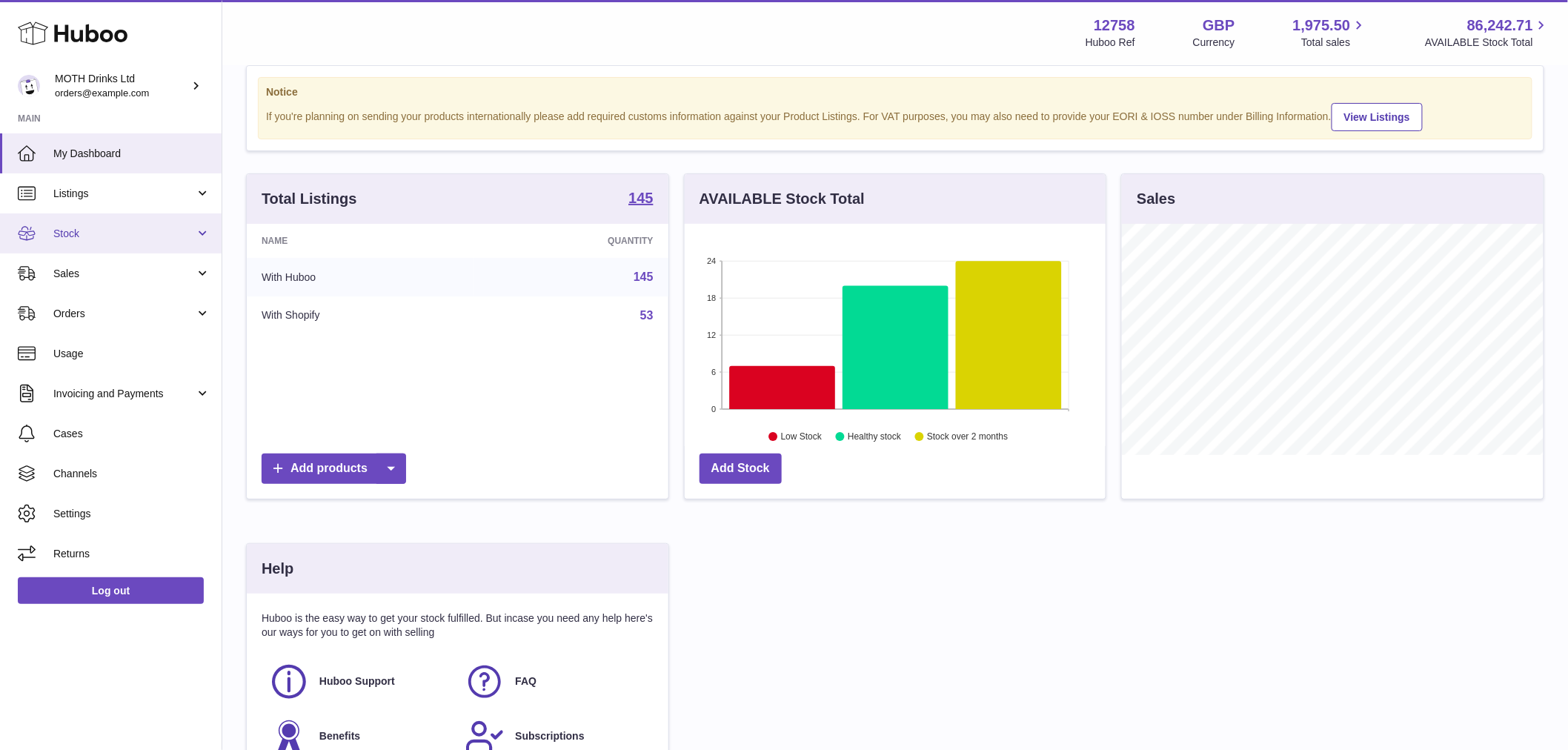 click on "Stock" at bounding box center [124, 233] 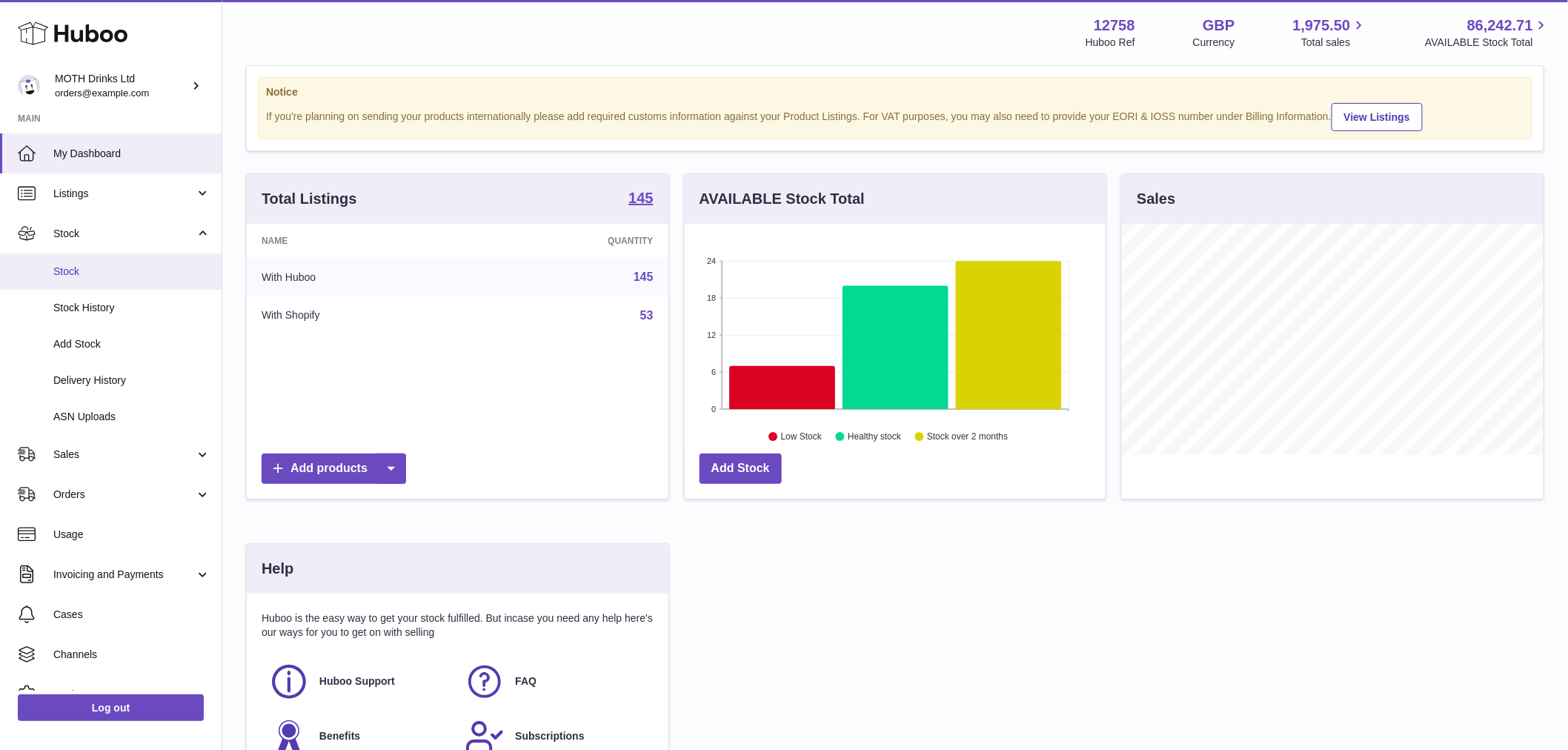 click on "Stock" at bounding box center (110, 271) 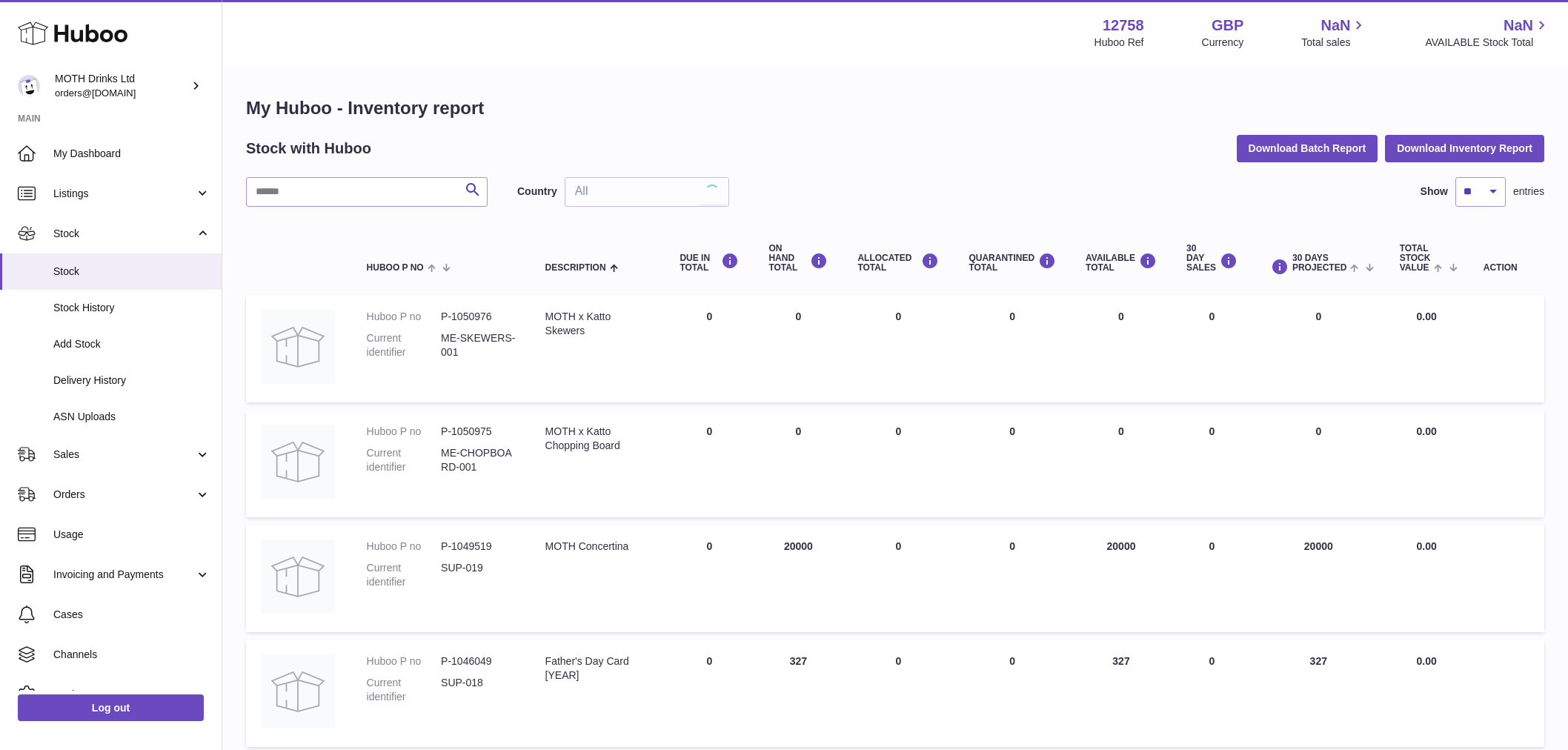 scroll, scrollTop: 0, scrollLeft: 0, axis: both 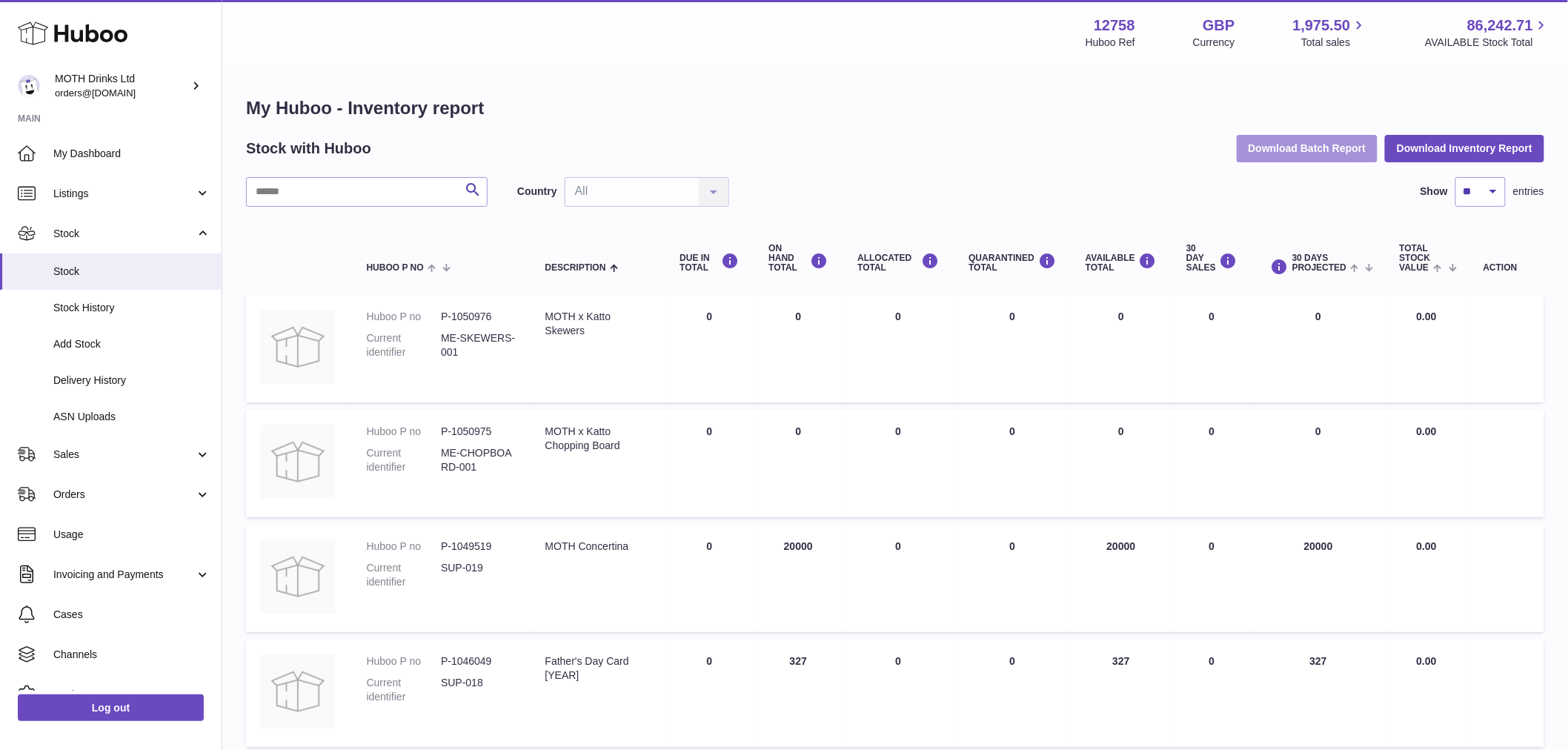 click on "Download Batch Report" at bounding box center [1307, 148] 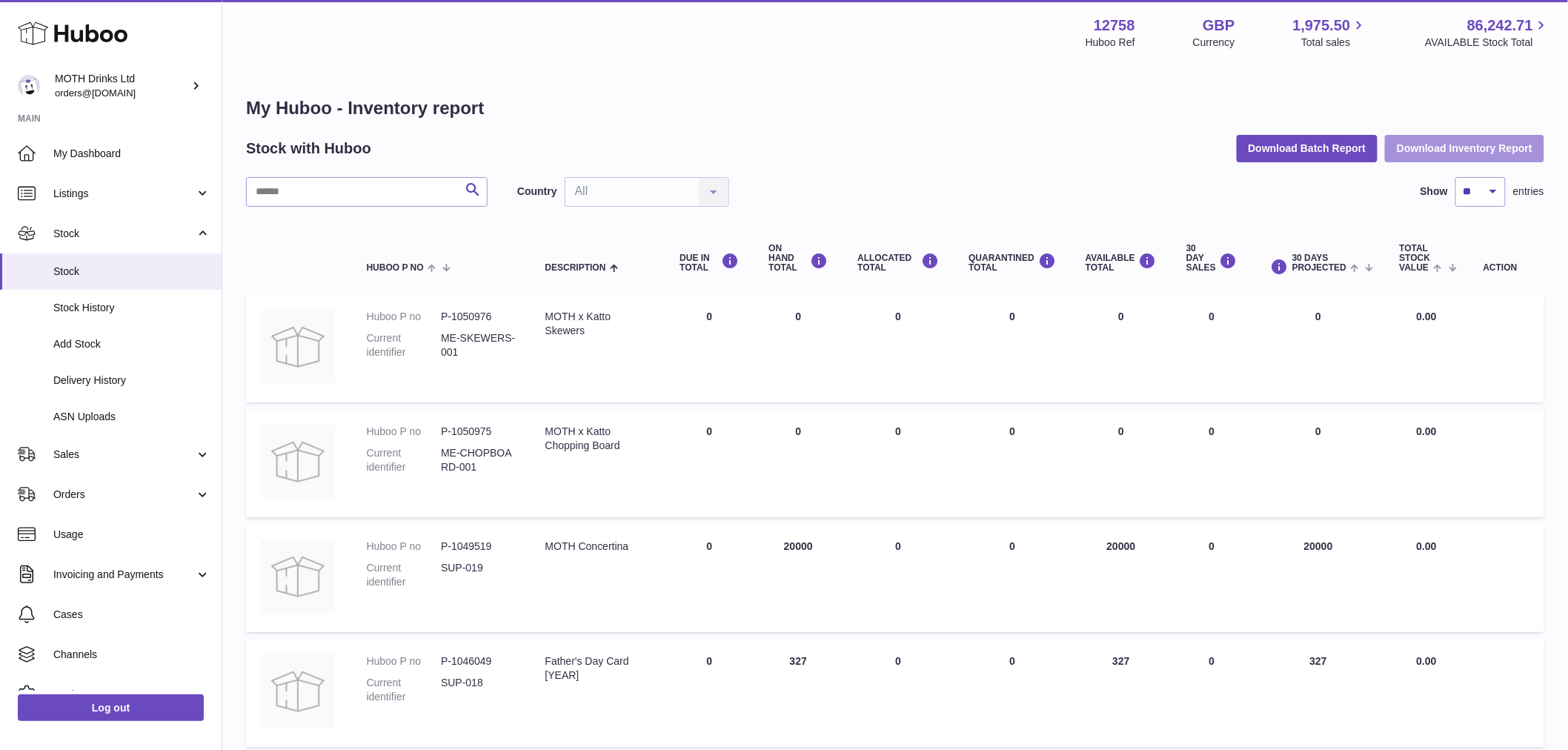 click on "Download Inventory Report" at bounding box center [1464, 148] 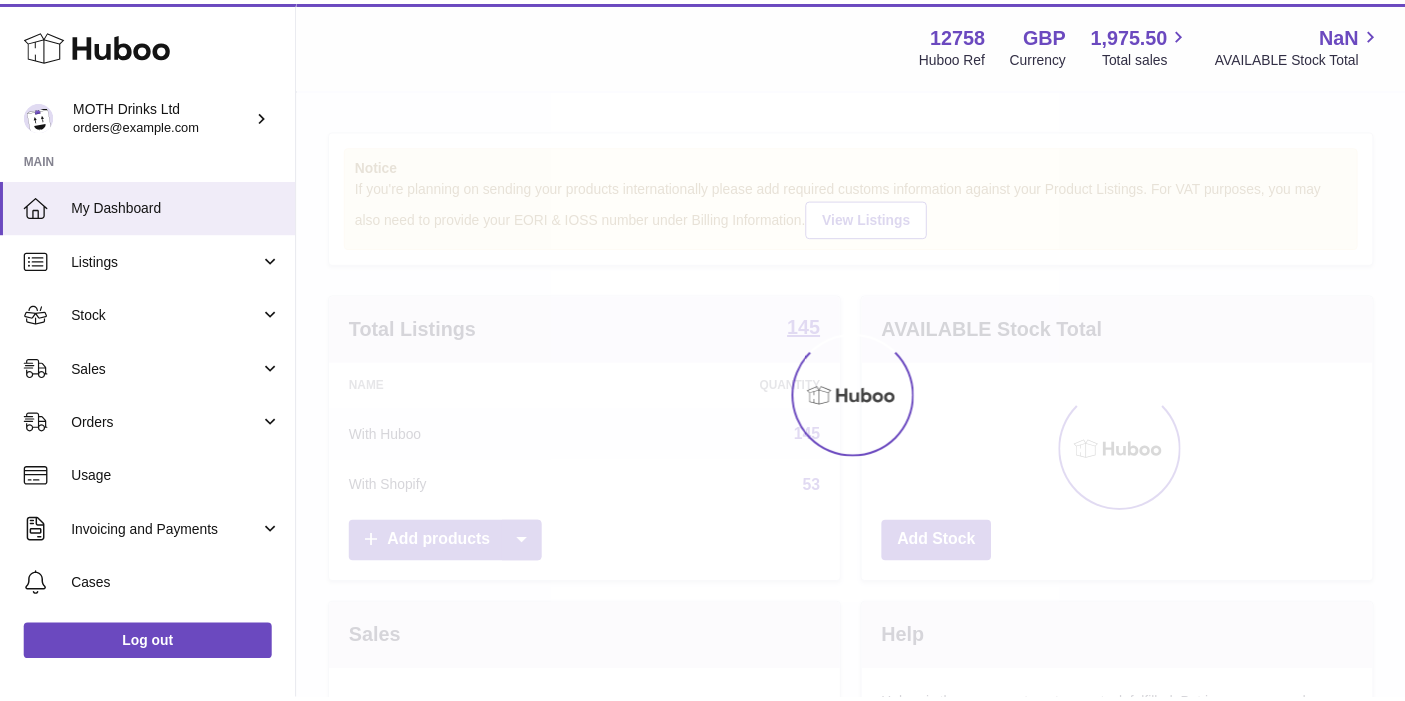 scroll, scrollTop: 0, scrollLeft: 0, axis: both 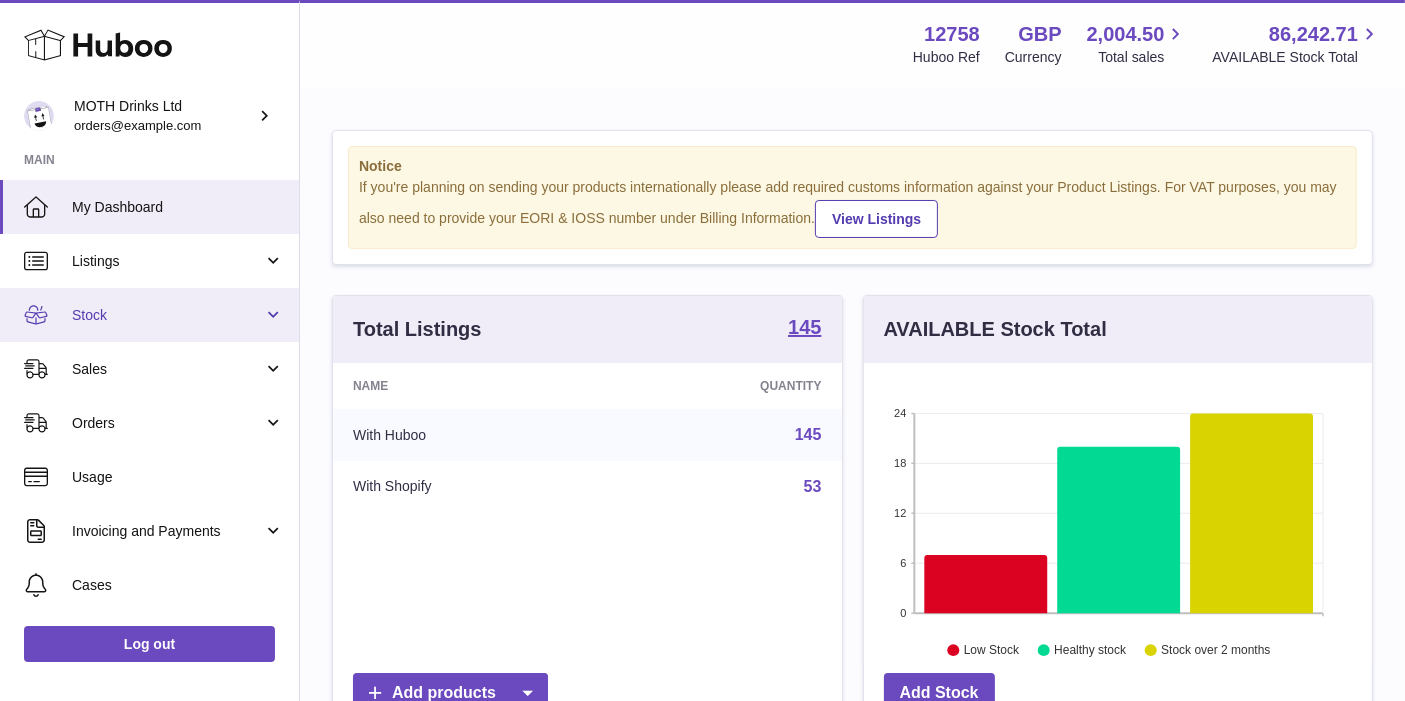 click on "Stock" at bounding box center [167, 315] 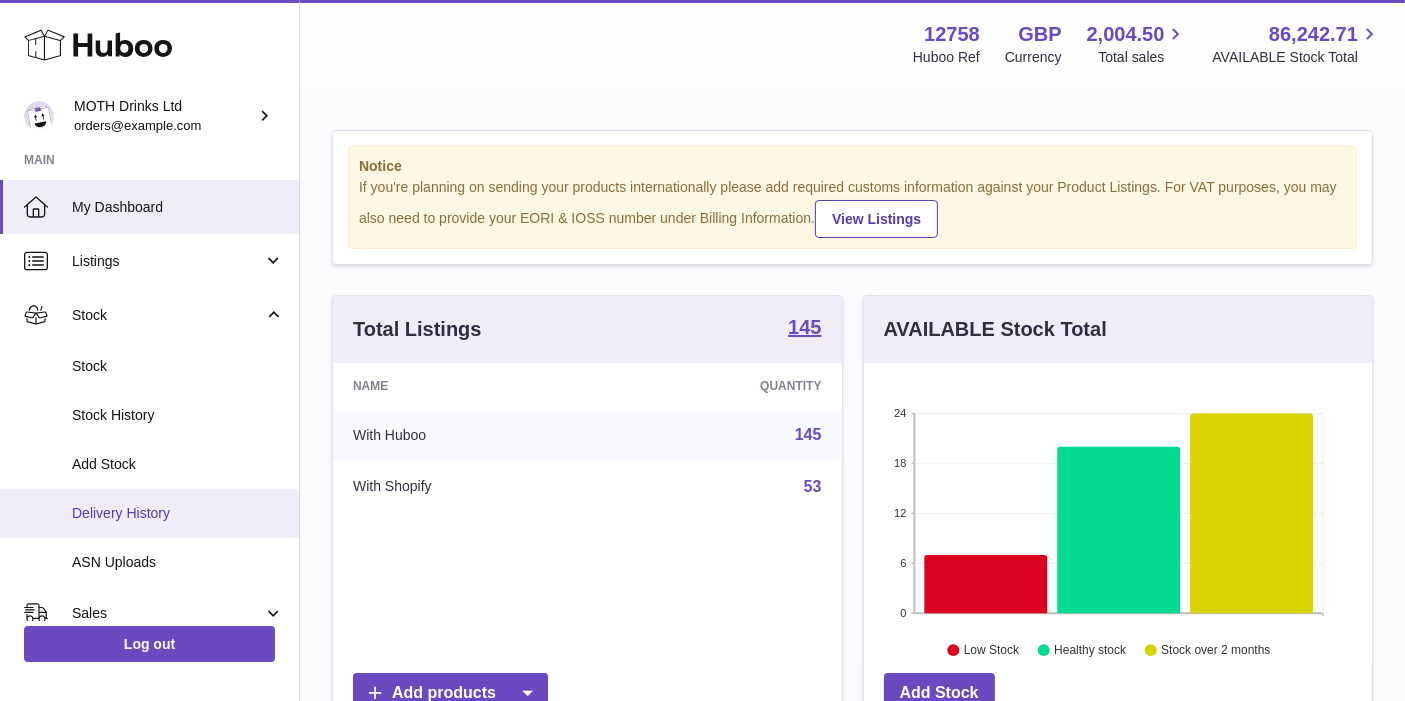 click on "Delivery History" at bounding box center (149, 513) 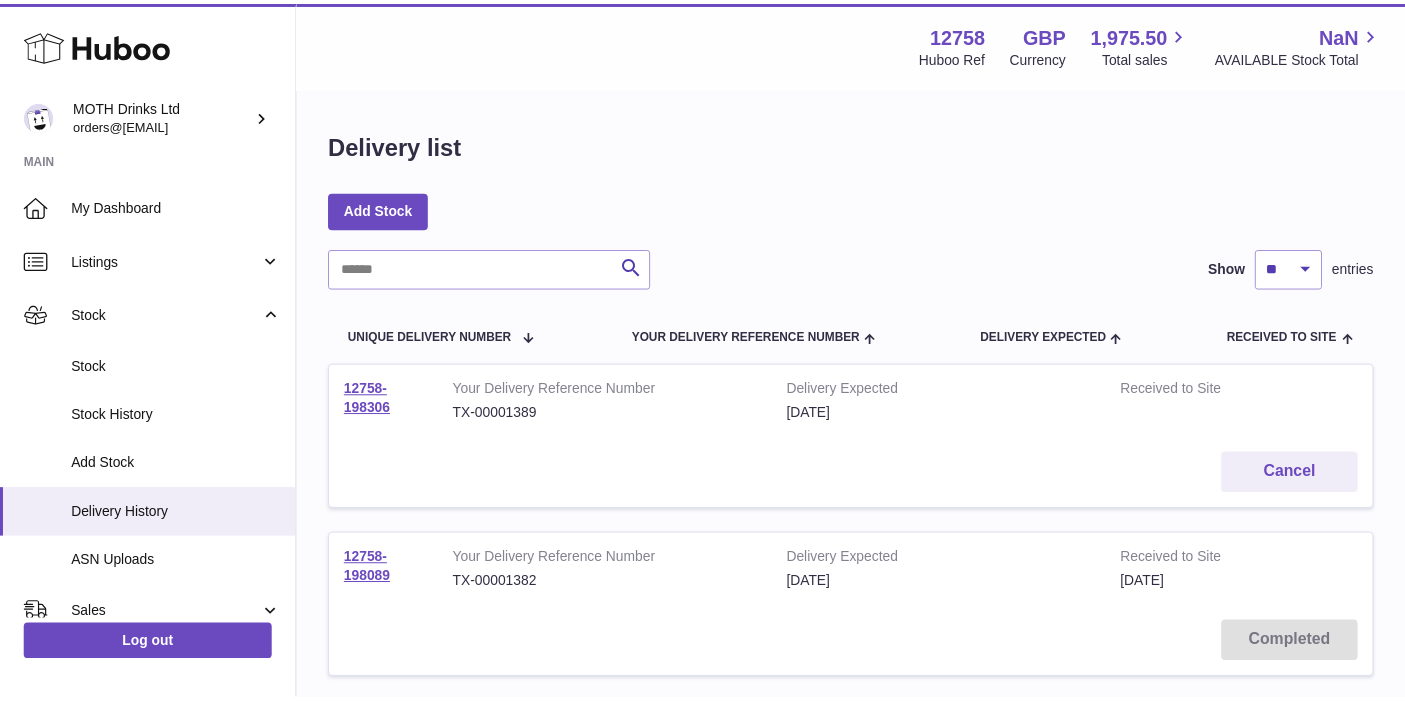 scroll, scrollTop: 0, scrollLeft: 0, axis: both 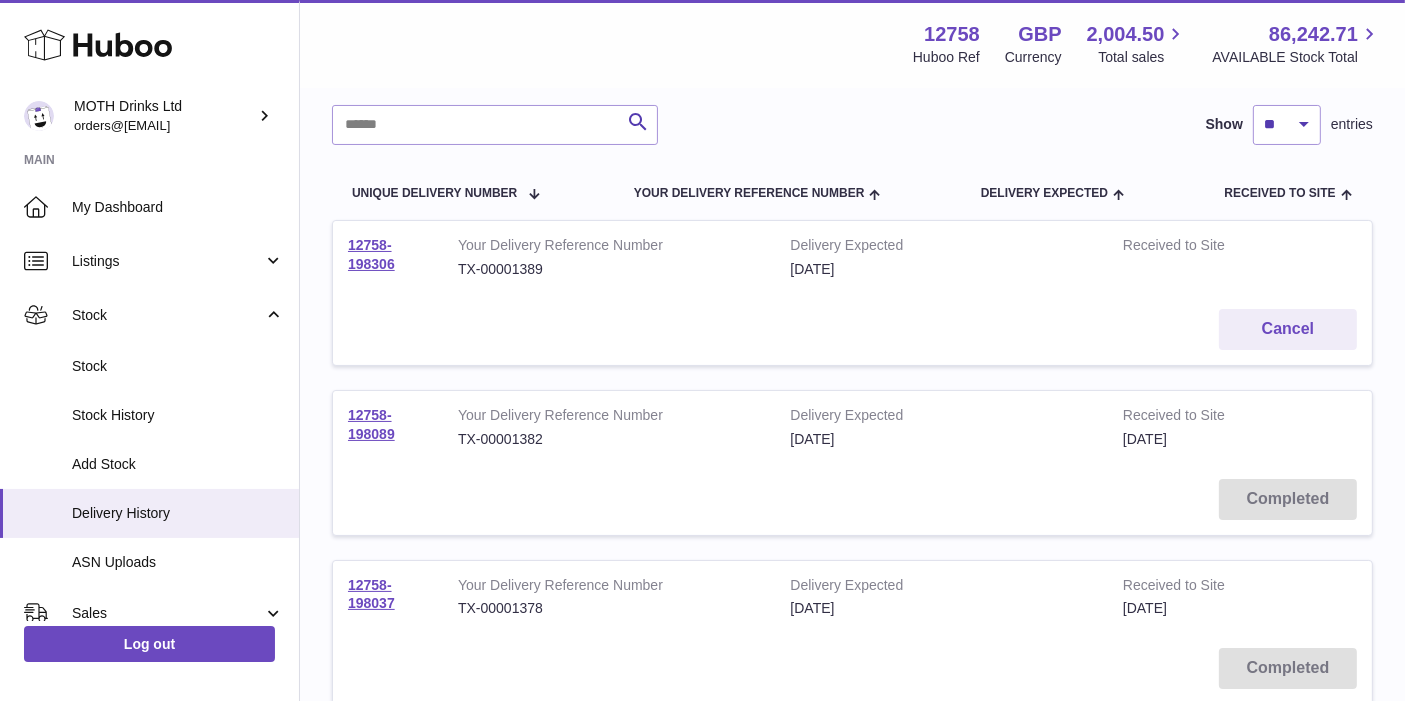 click on "12758-198306" at bounding box center [388, 257] 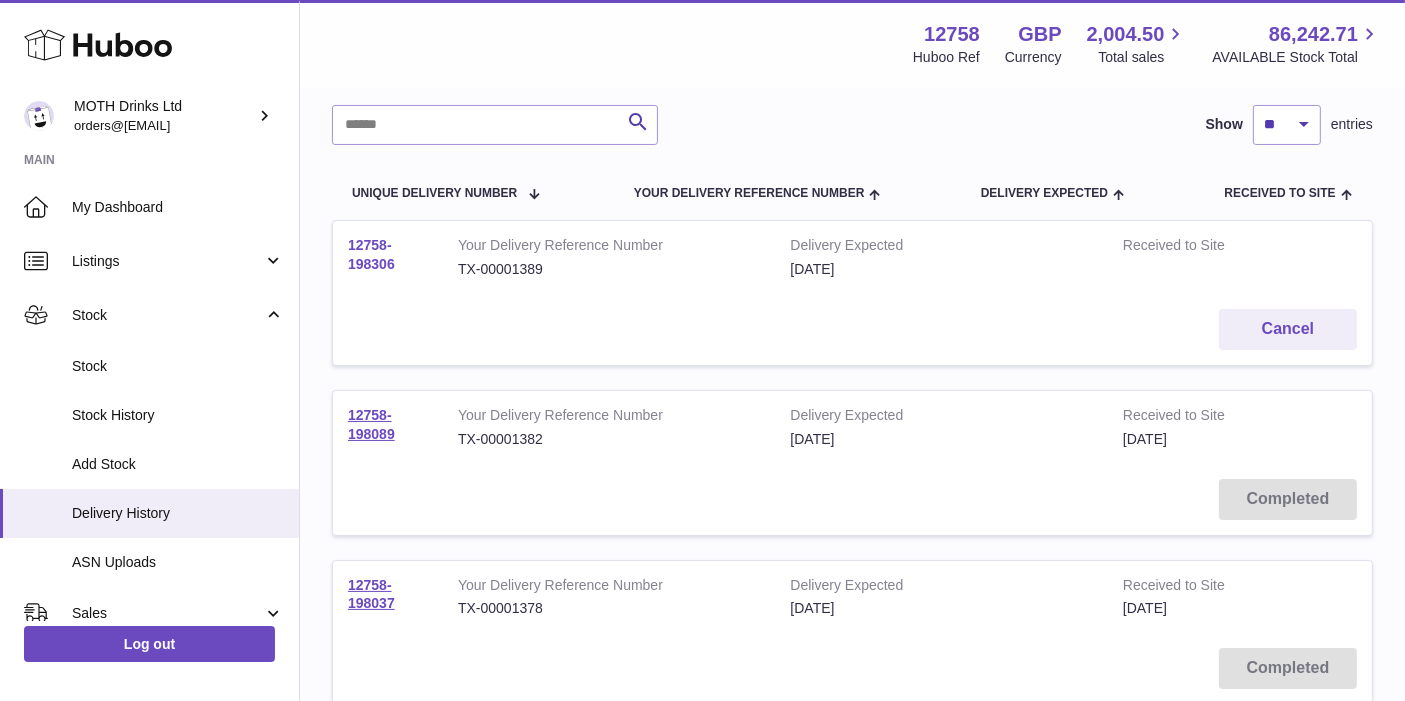 click on "12758-198306" at bounding box center [371, 254] 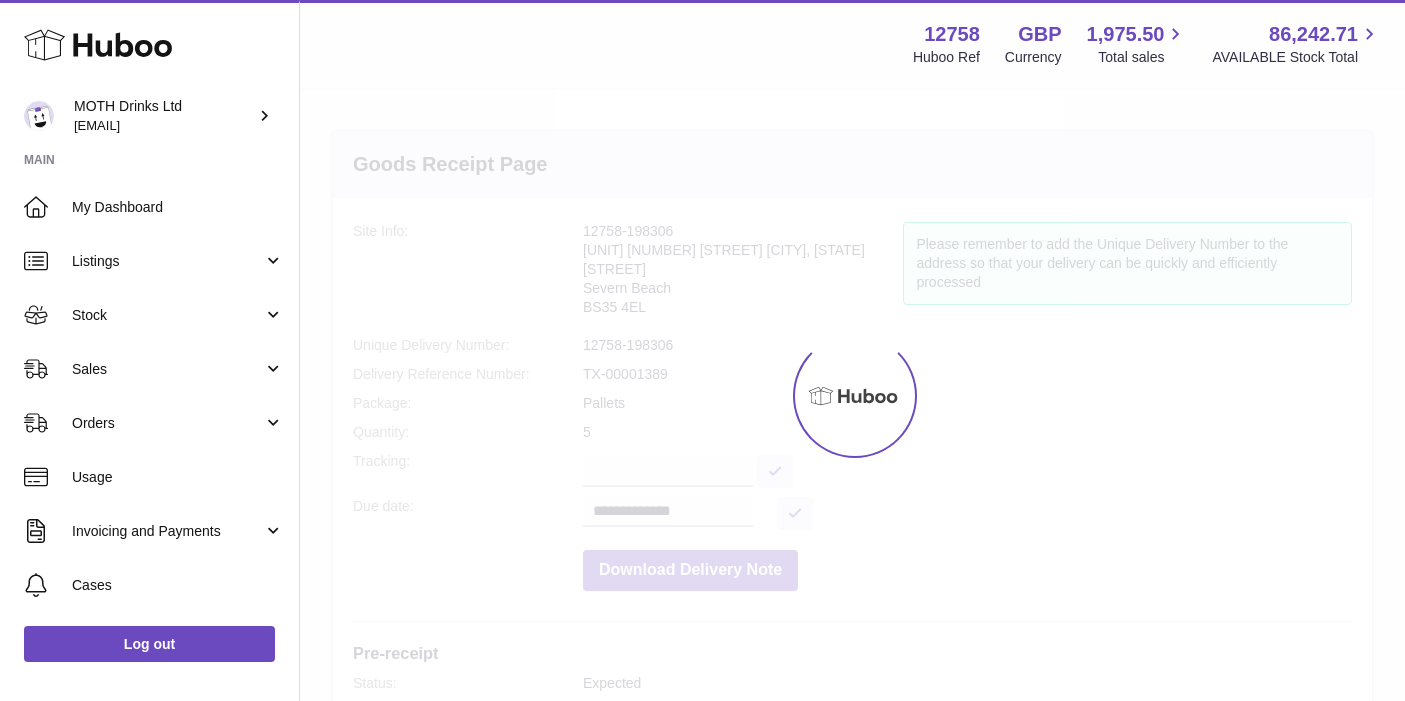 scroll, scrollTop: 0, scrollLeft: 0, axis: both 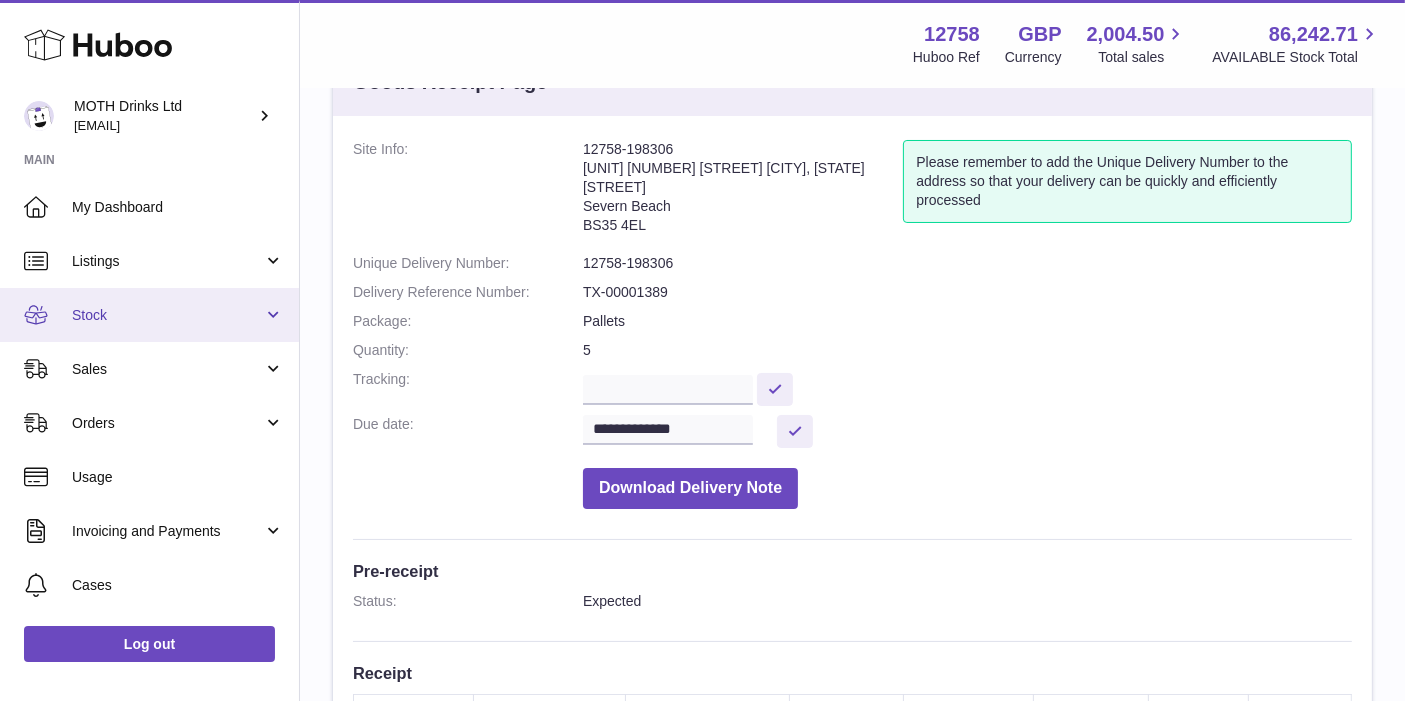 click on "Stock" at bounding box center (149, 315) 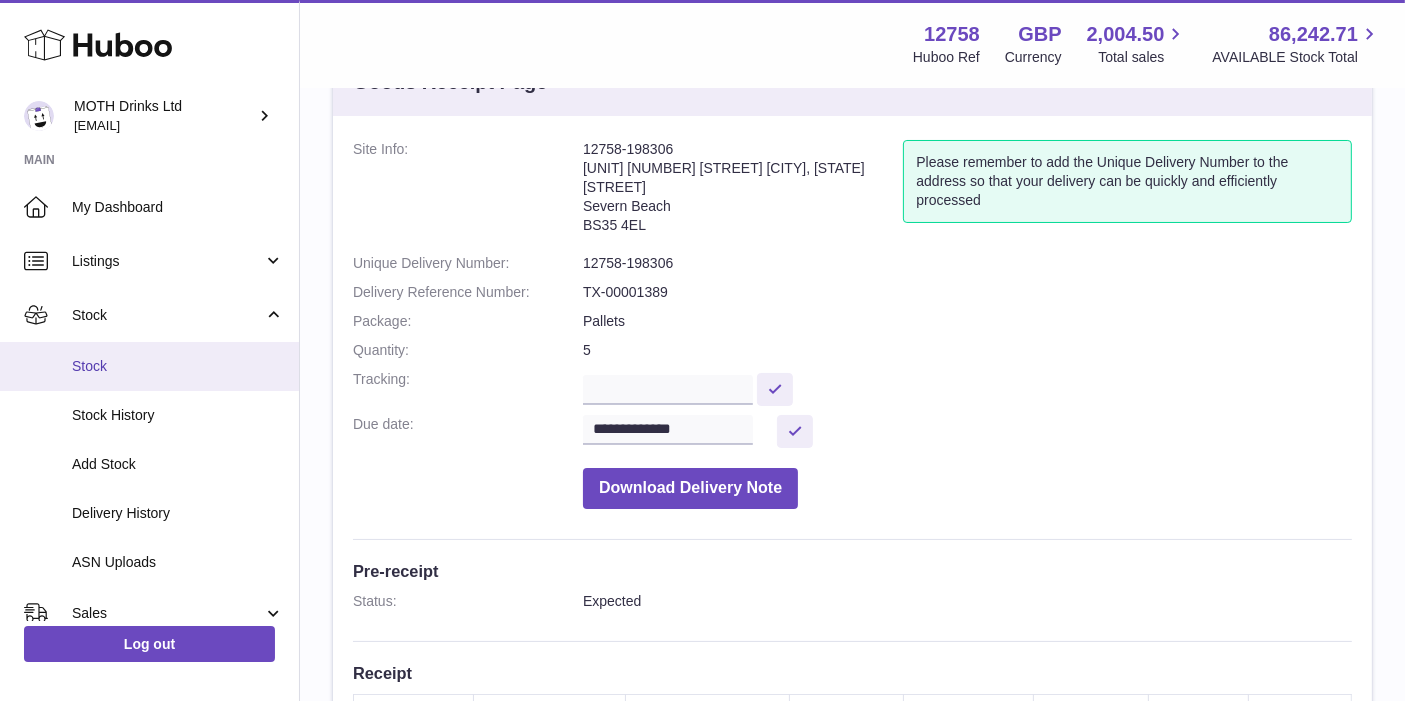 click on "Stock" at bounding box center [178, 366] 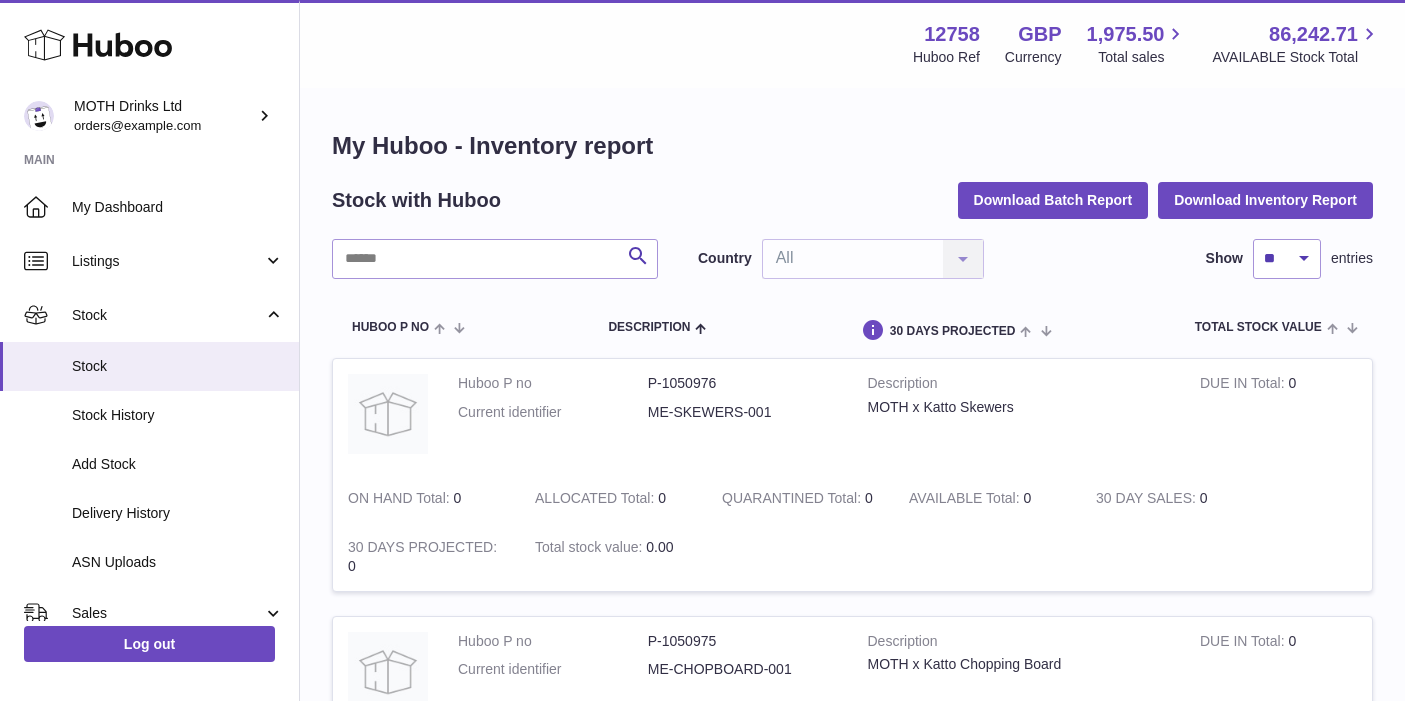 scroll, scrollTop: 0, scrollLeft: 0, axis: both 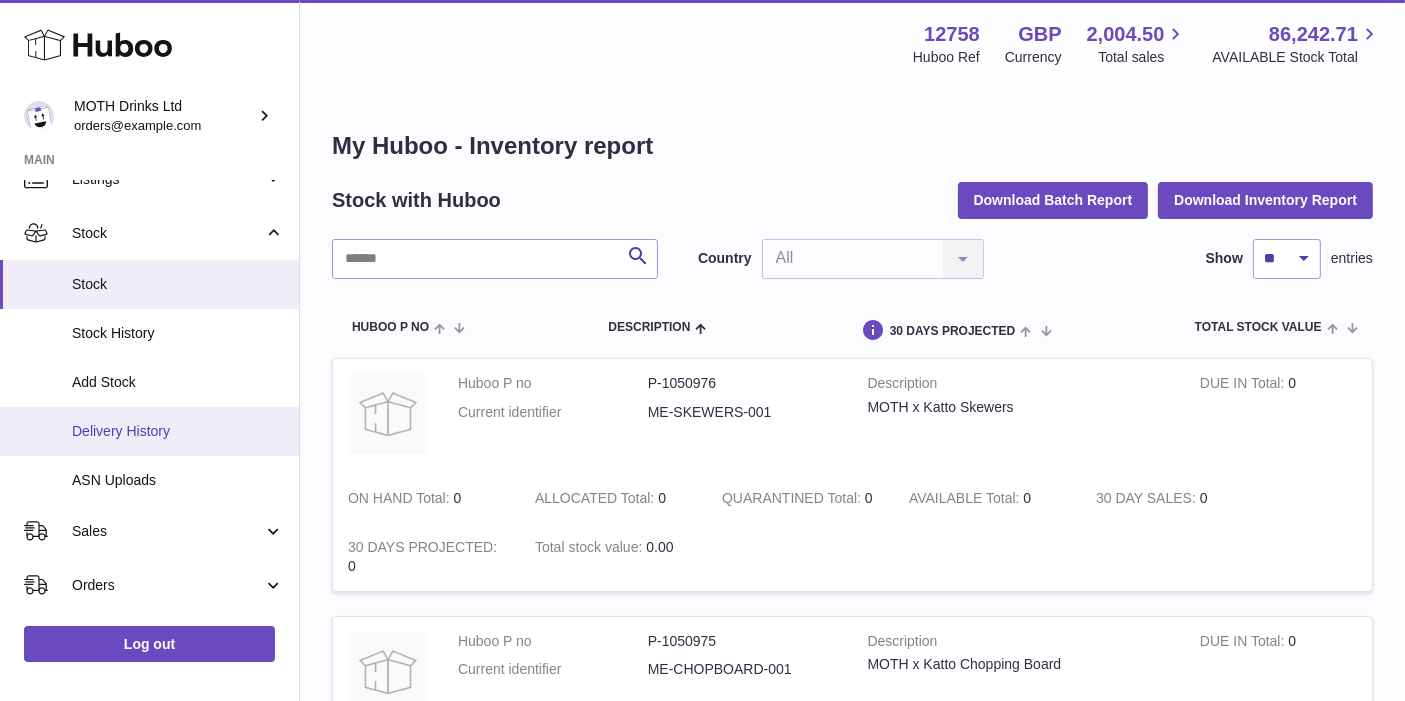 click on "Delivery History" at bounding box center (178, 431) 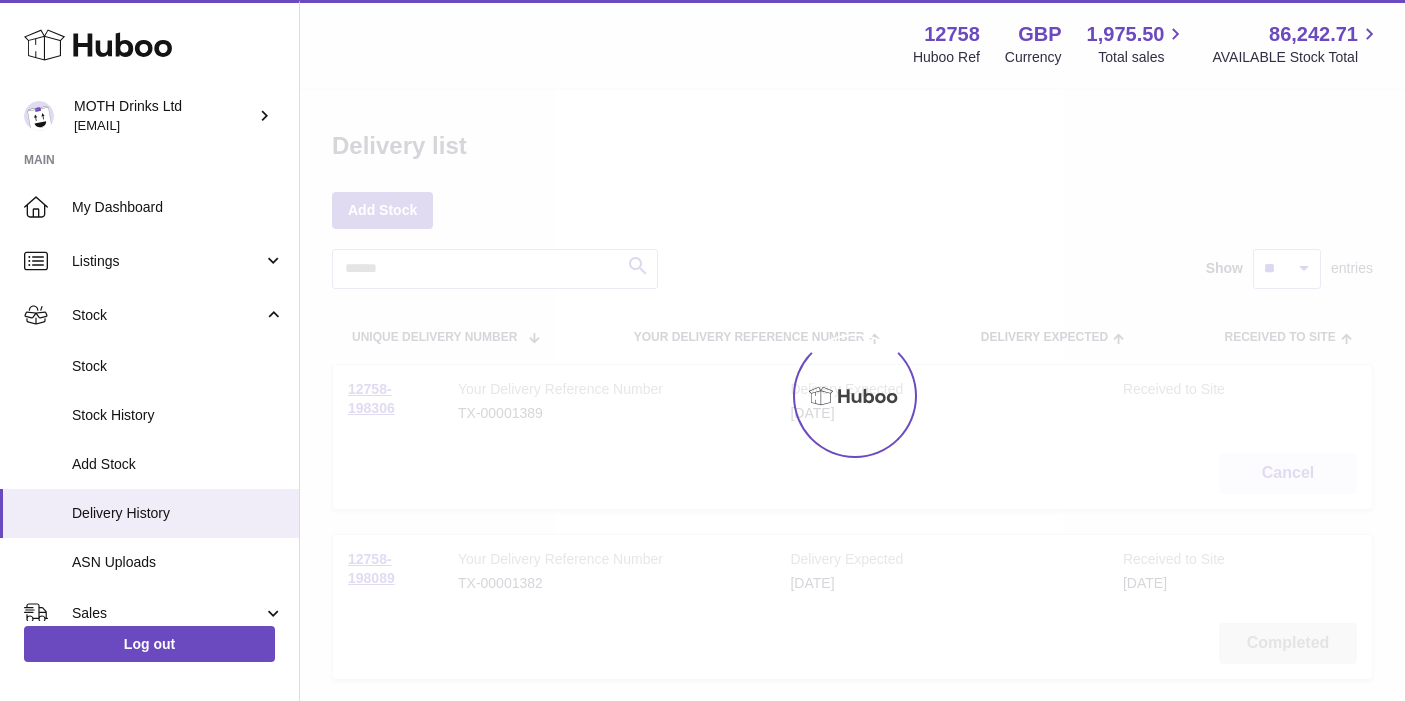 scroll, scrollTop: 0, scrollLeft: 0, axis: both 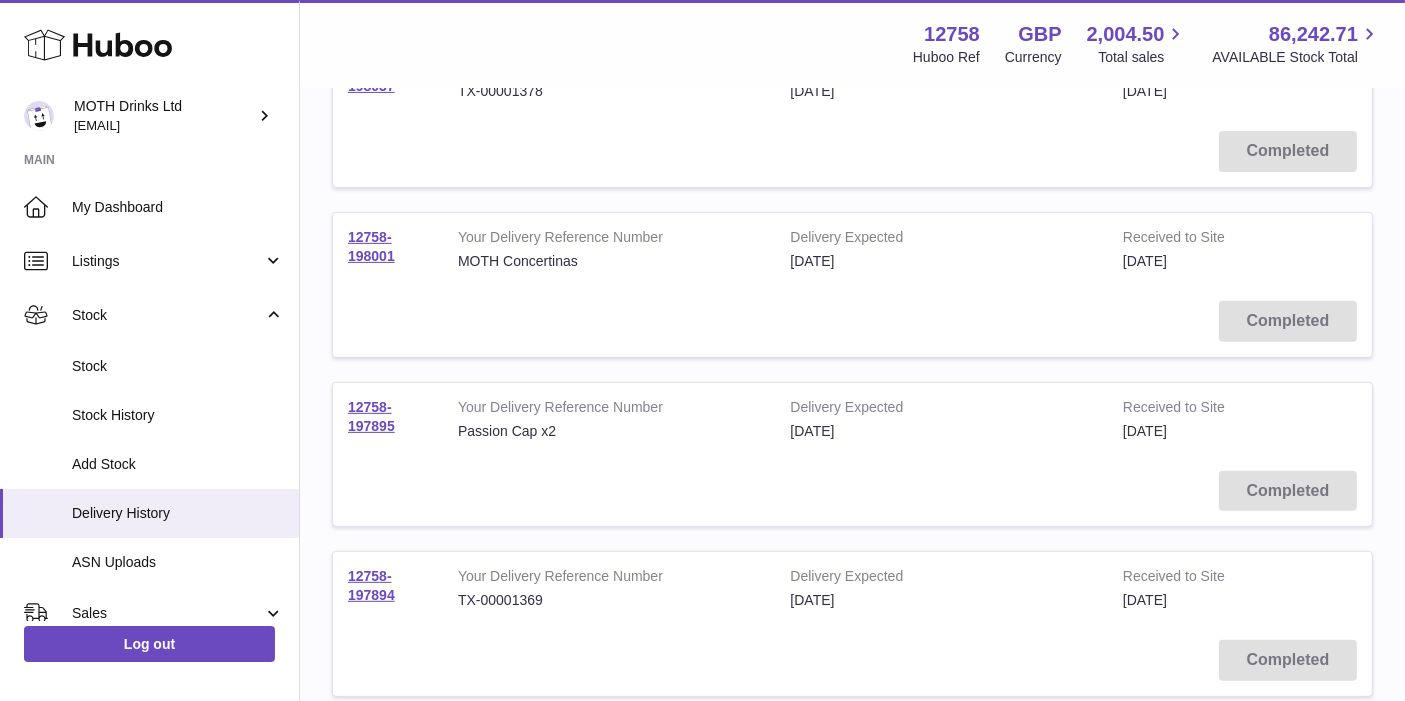 drag, startPoint x: 405, startPoint y: 259, endPoint x: 346, endPoint y: 212, distance: 75.43209 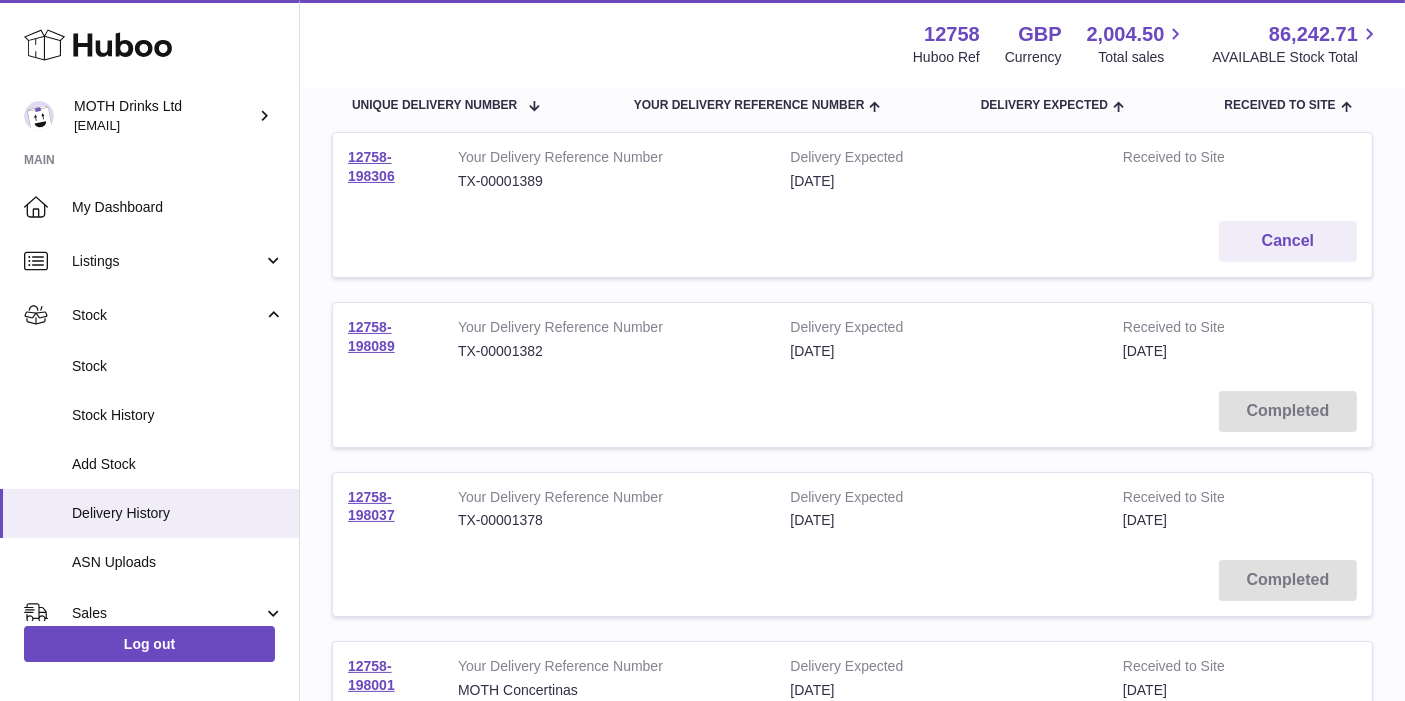 scroll, scrollTop: 233, scrollLeft: 0, axis: vertical 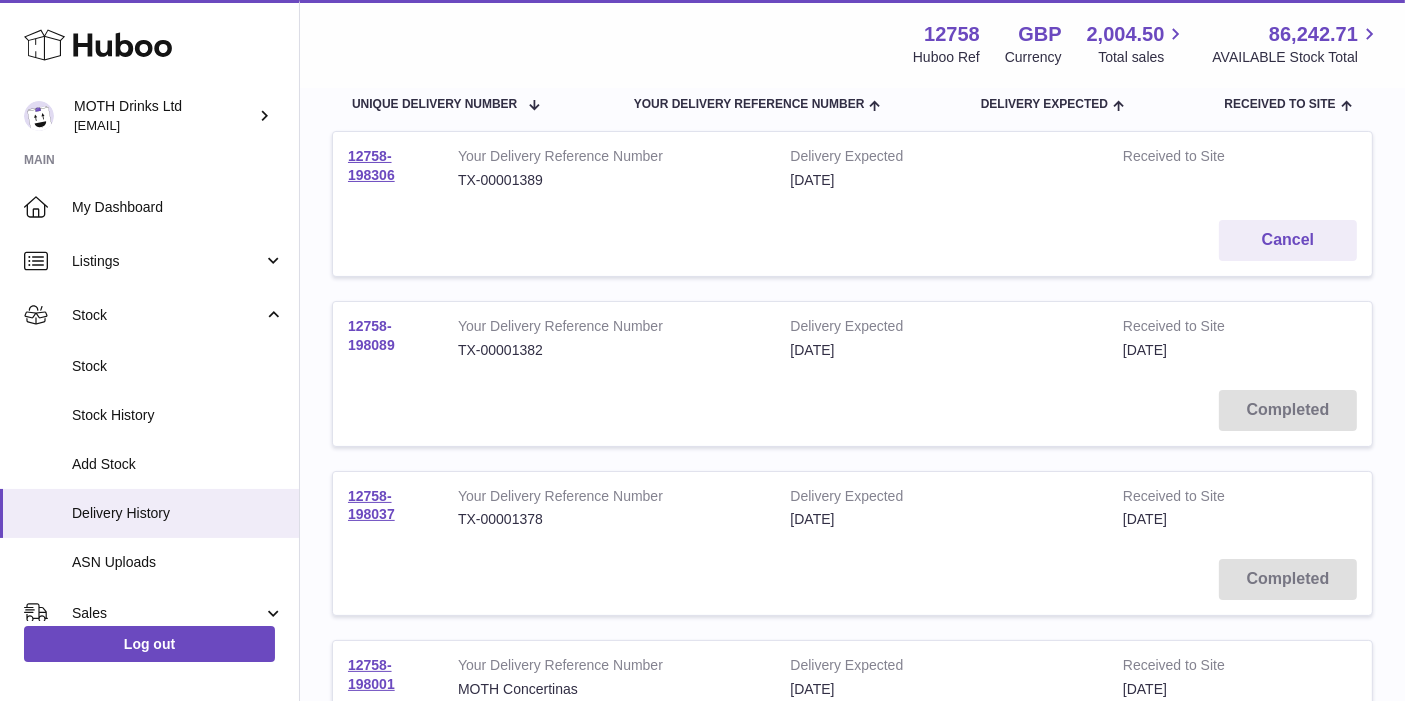 drag, startPoint x: 375, startPoint y: 322, endPoint x: 388, endPoint y: 336, distance: 19.104973 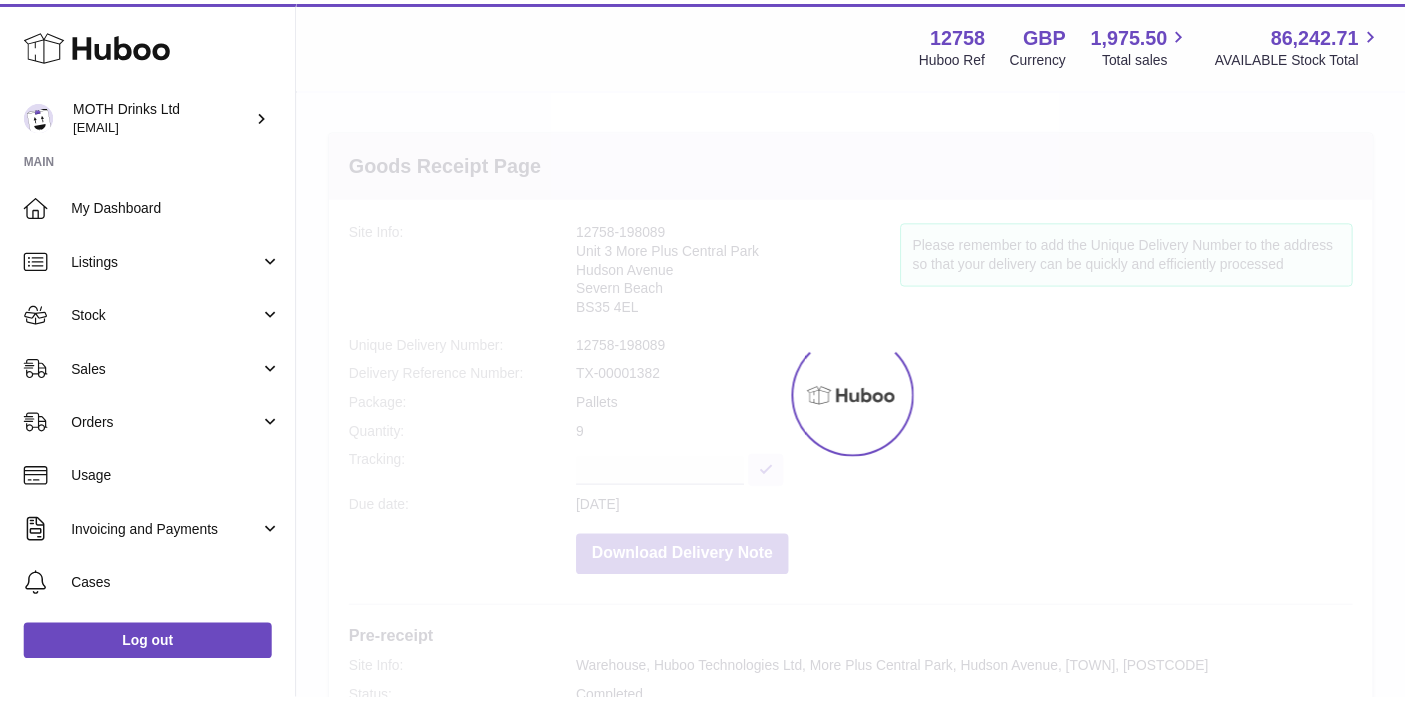 scroll, scrollTop: 0, scrollLeft: 0, axis: both 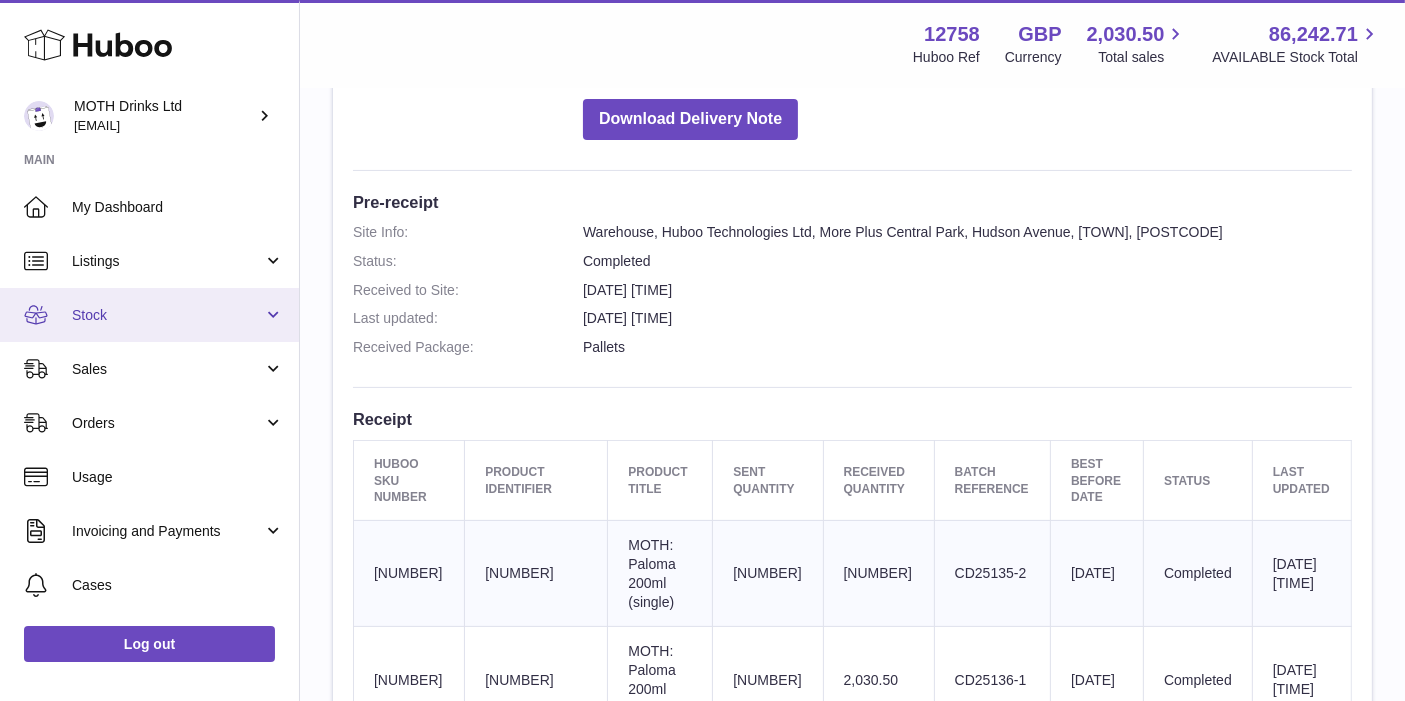 click on "Stock" at bounding box center [149, 315] 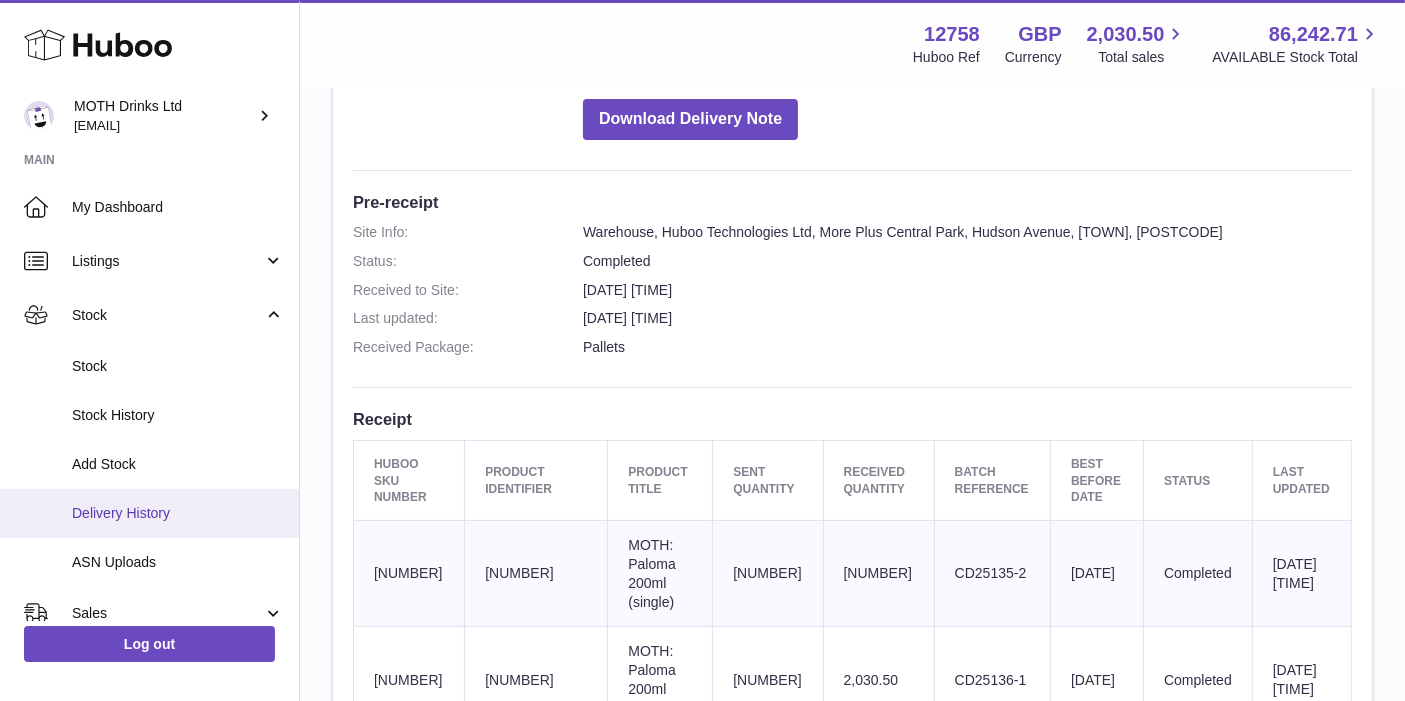 click on "Delivery History" at bounding box center [149, 513] 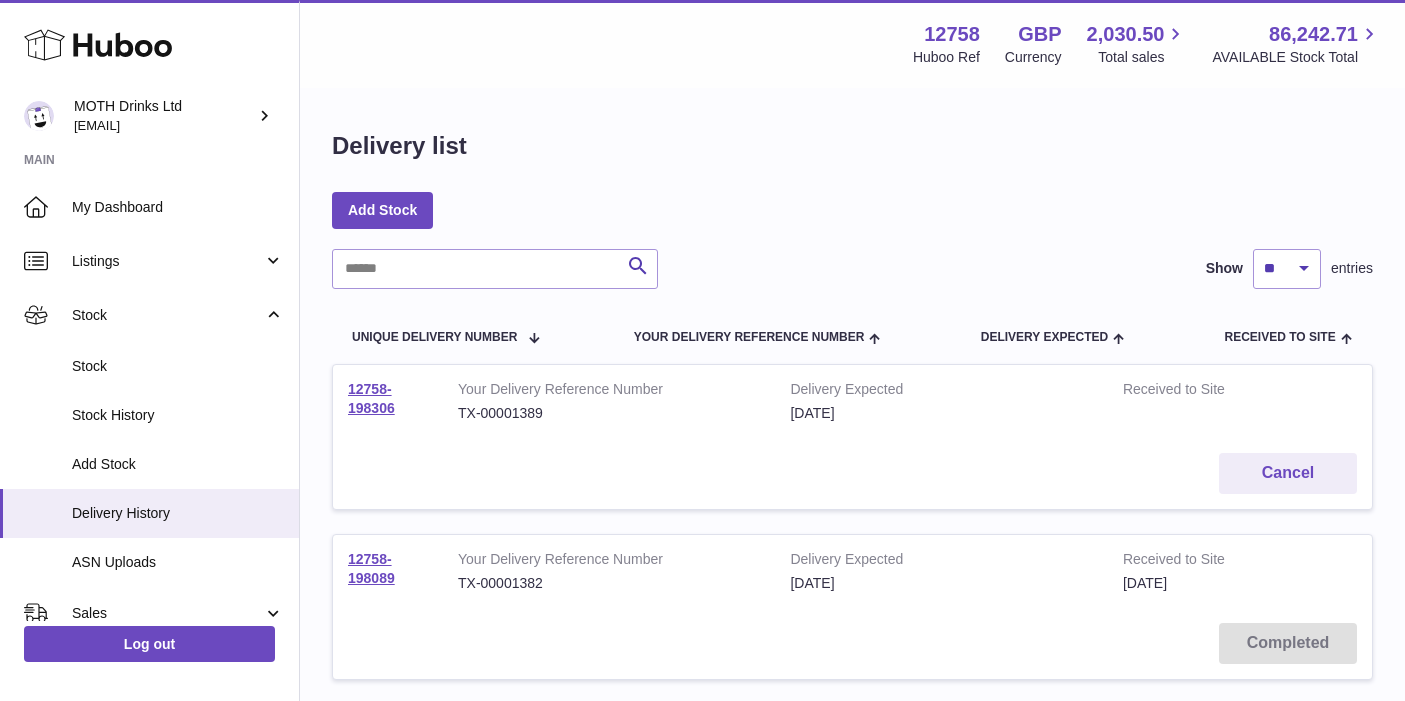 scroll, scrollTop: 0, scrollLeft: 0, axis: both 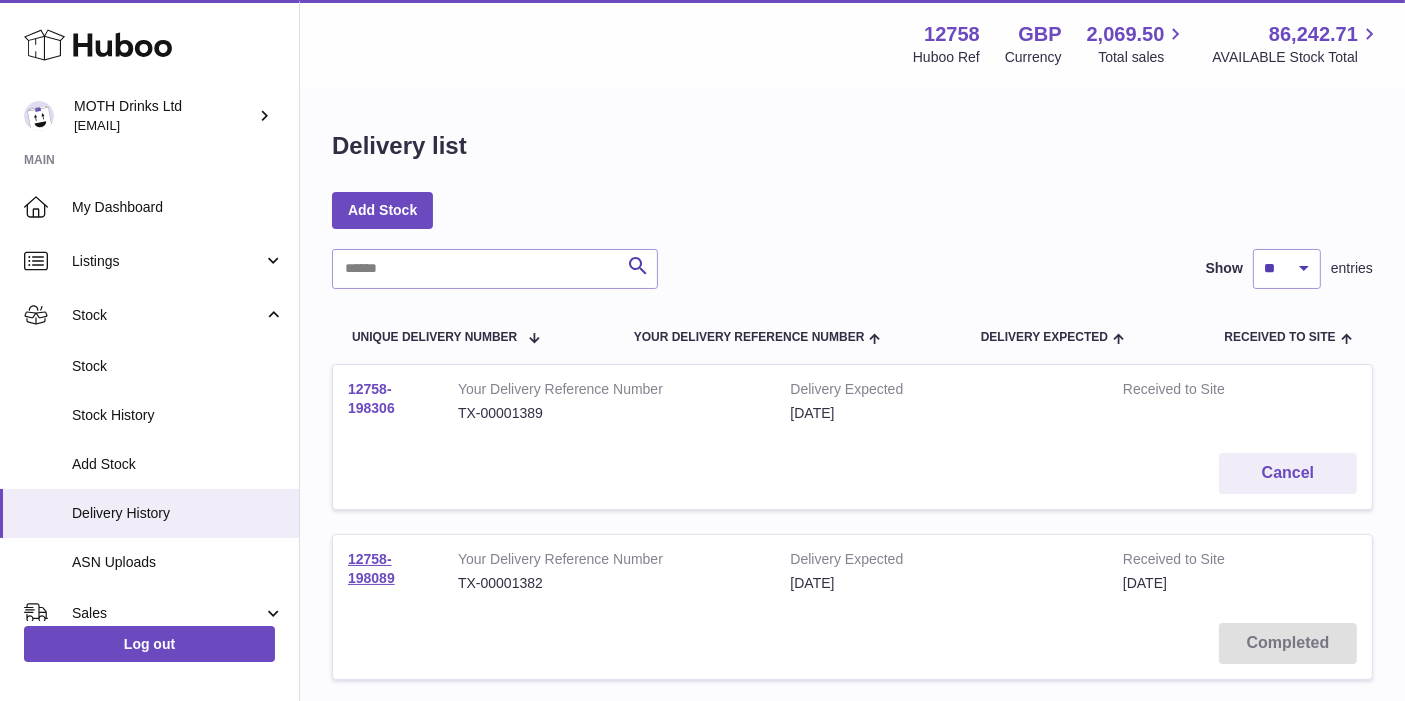 click on "12758-198306" at bounding box center [371, 398] 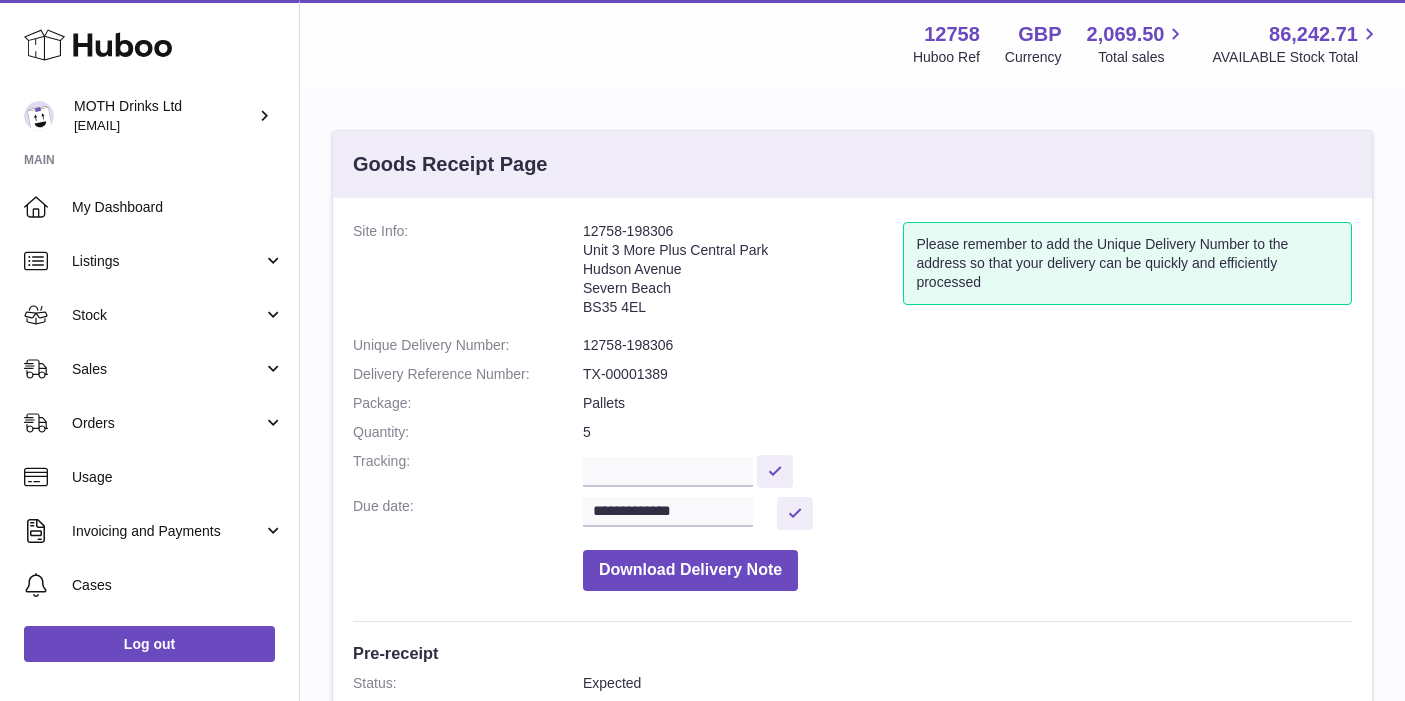 scroll, scrollTop: 0, scrollLeft: 0, axis: both 